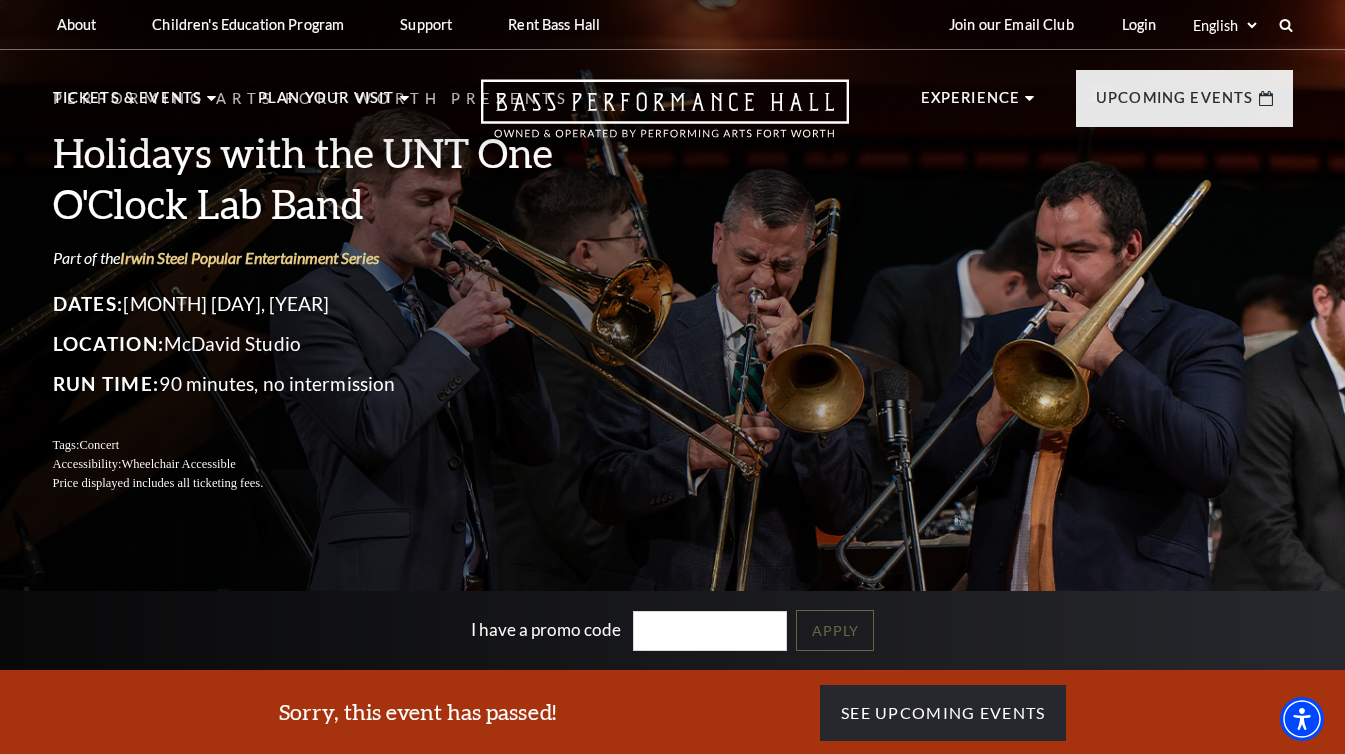 scroll, scrollTop: 0, scrollLeft: 0, axis: both 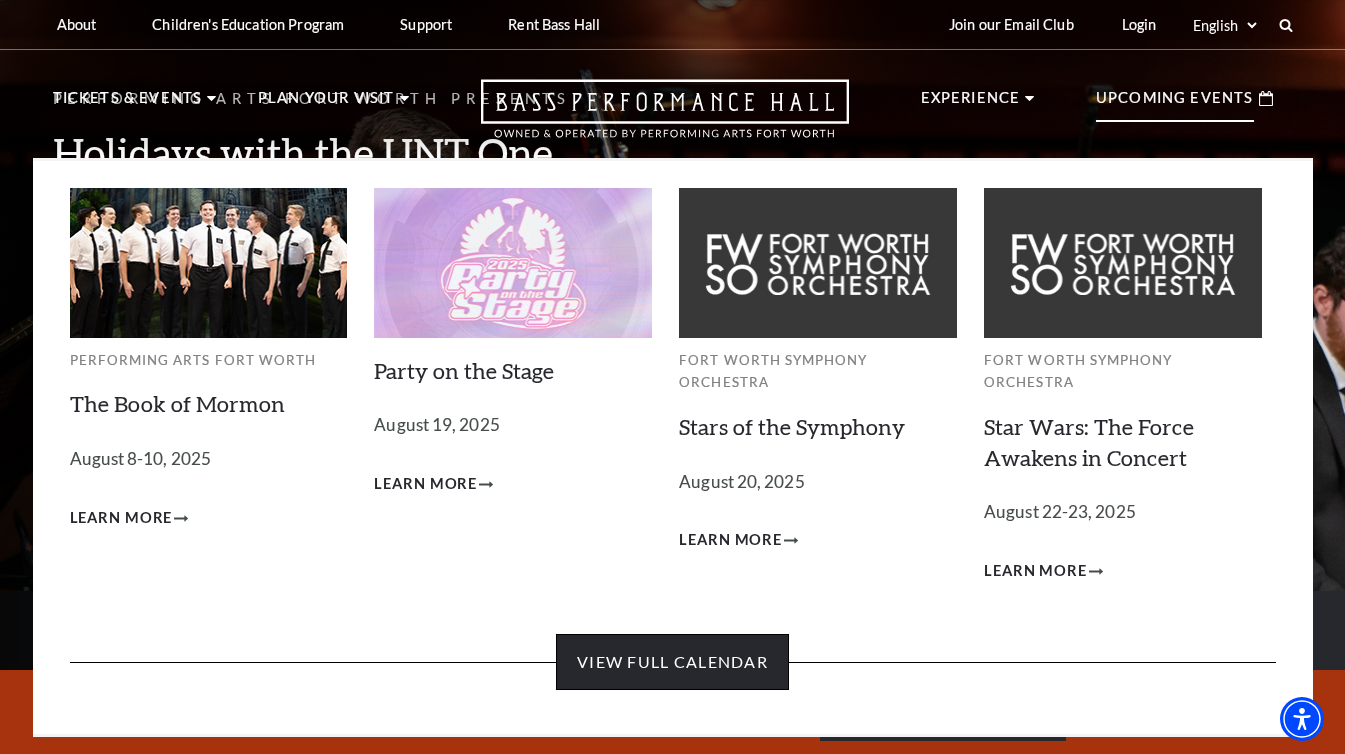 click on "View Full Calendar" at bounding box center (672, 662) 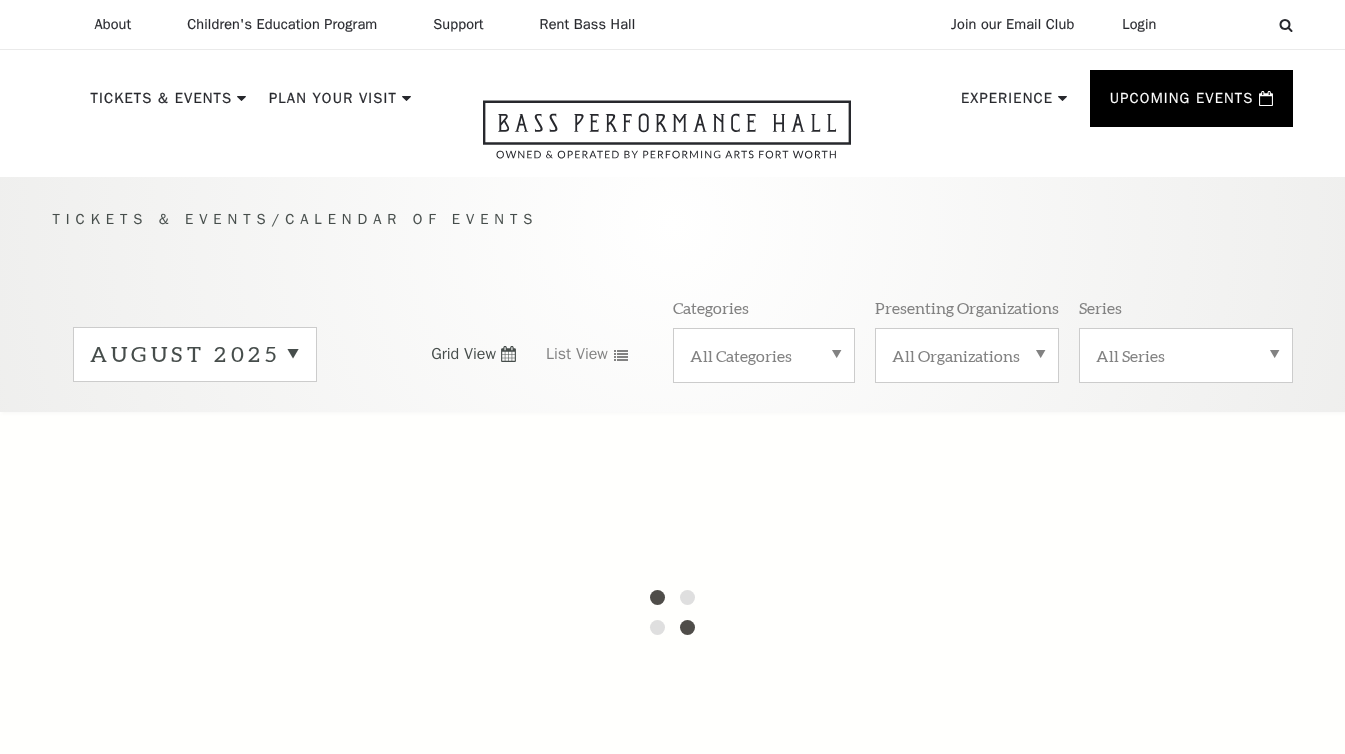 scroll, scrollTop: 0, scrollLeft: 0, axis: both 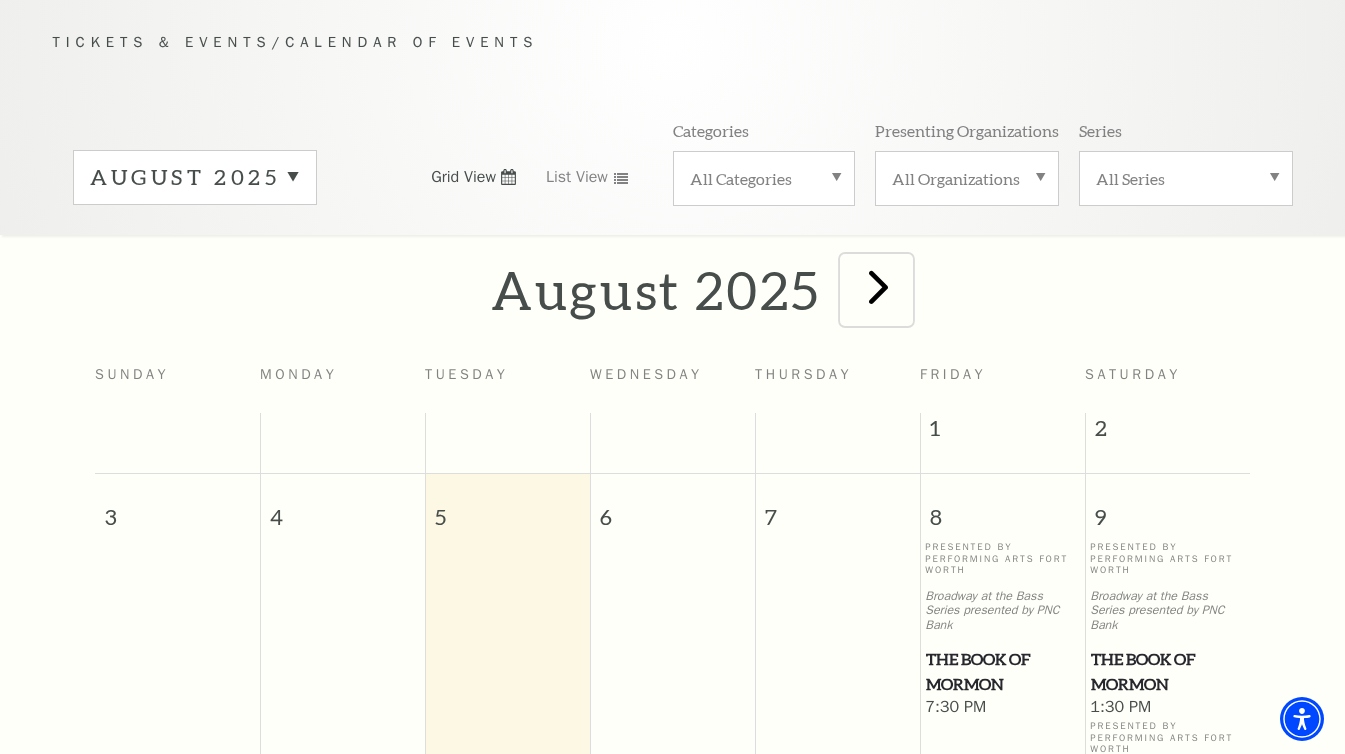 click at bounding box center (878, 286) 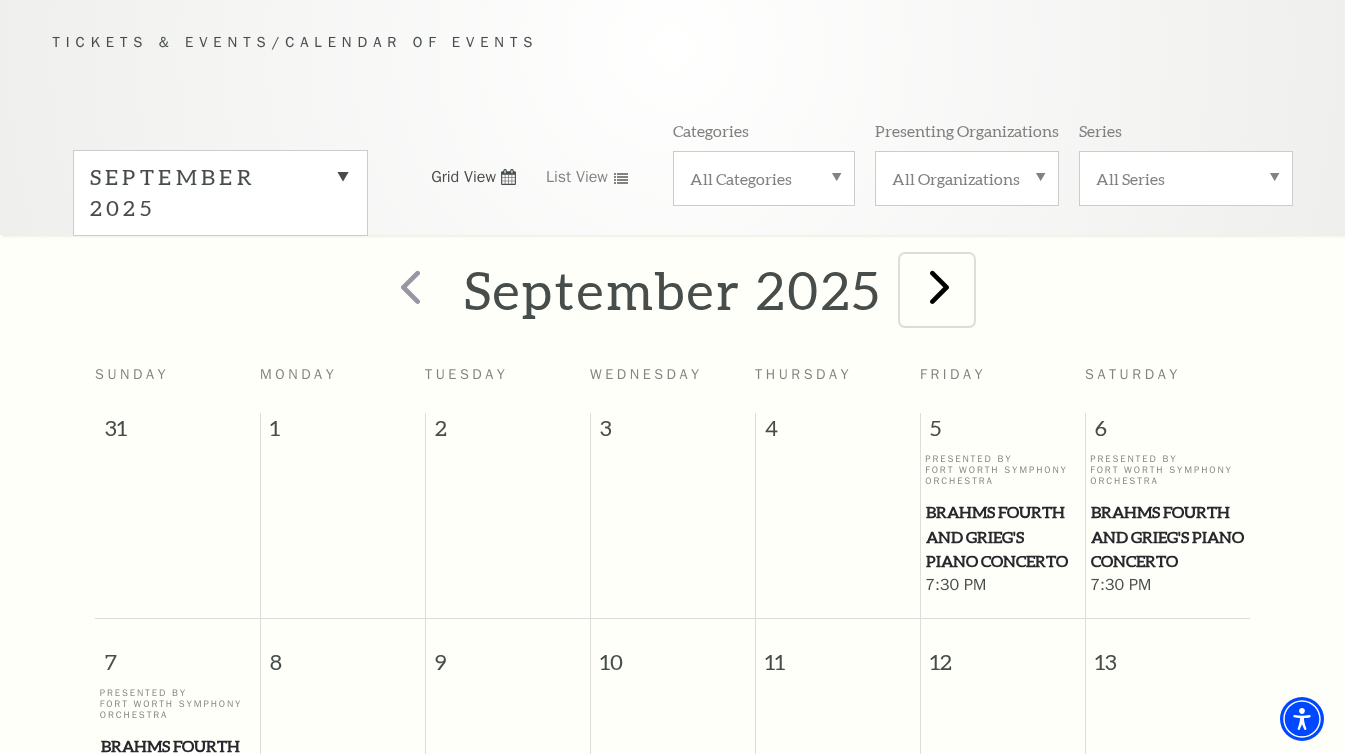 click at bounding box center (939, 286) 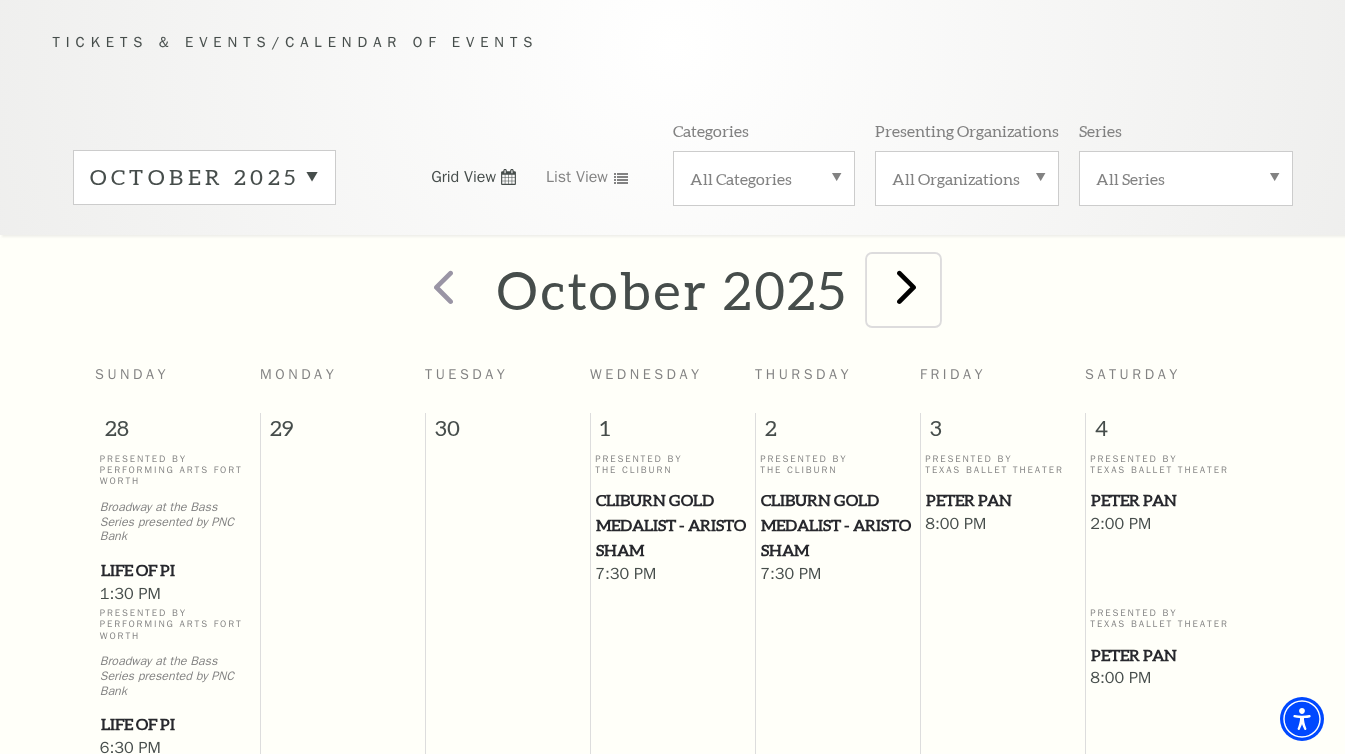 click at bounding box center (906, 286) 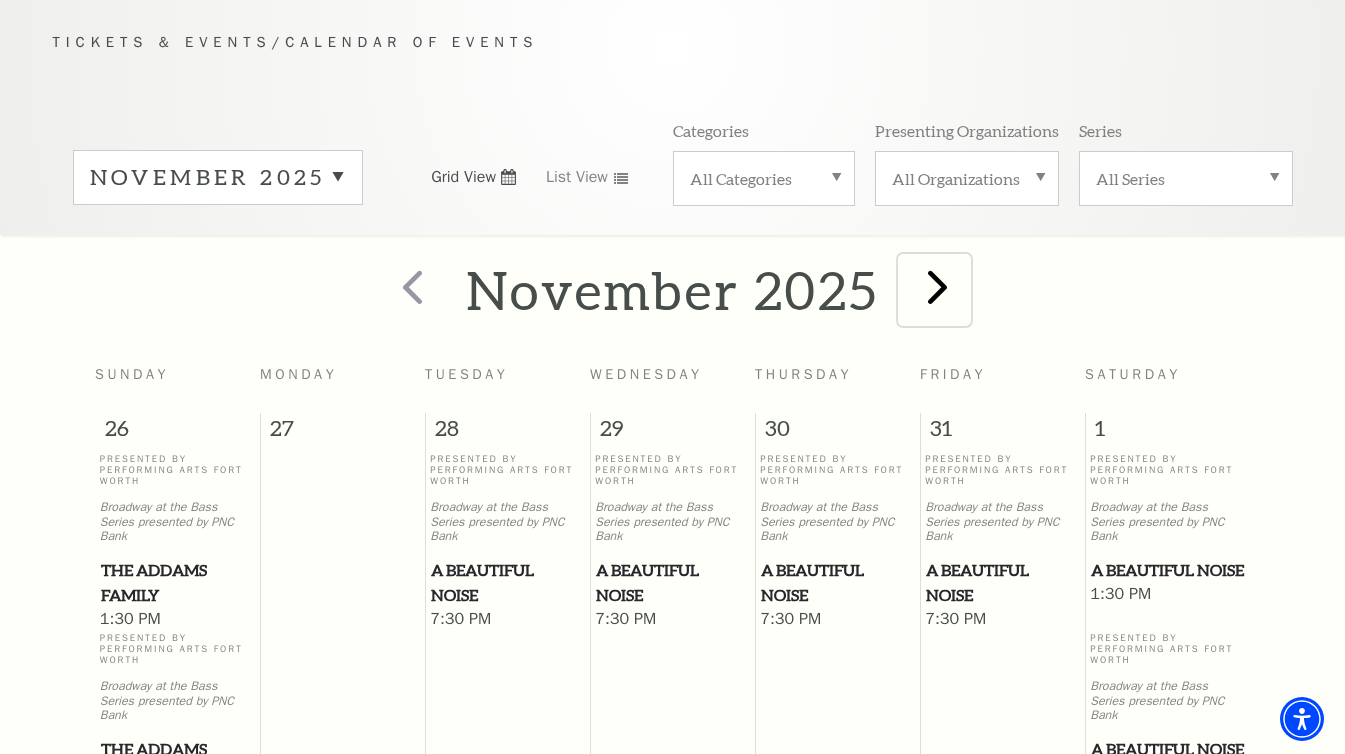 click at bounding box center [937, 286] 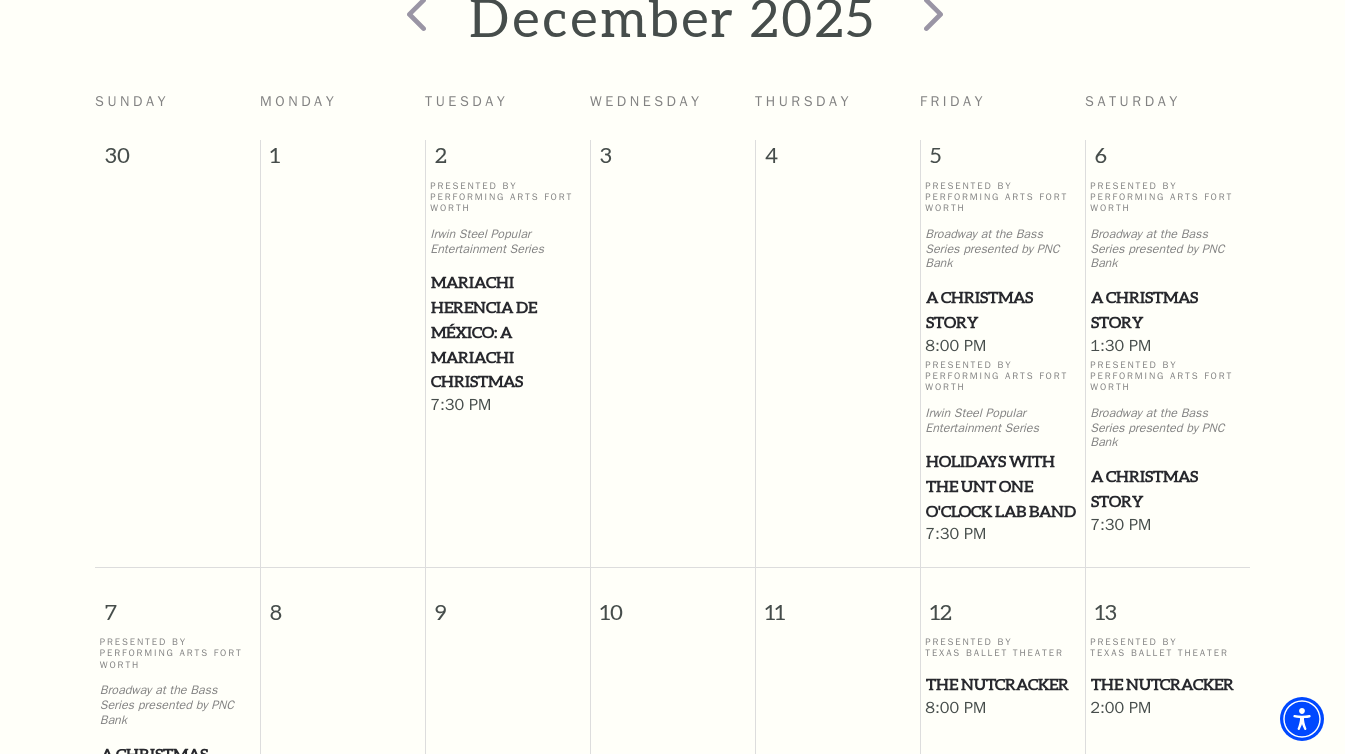 scroll, scrollTop: 448, scrollLeft: 0, axis: vertical 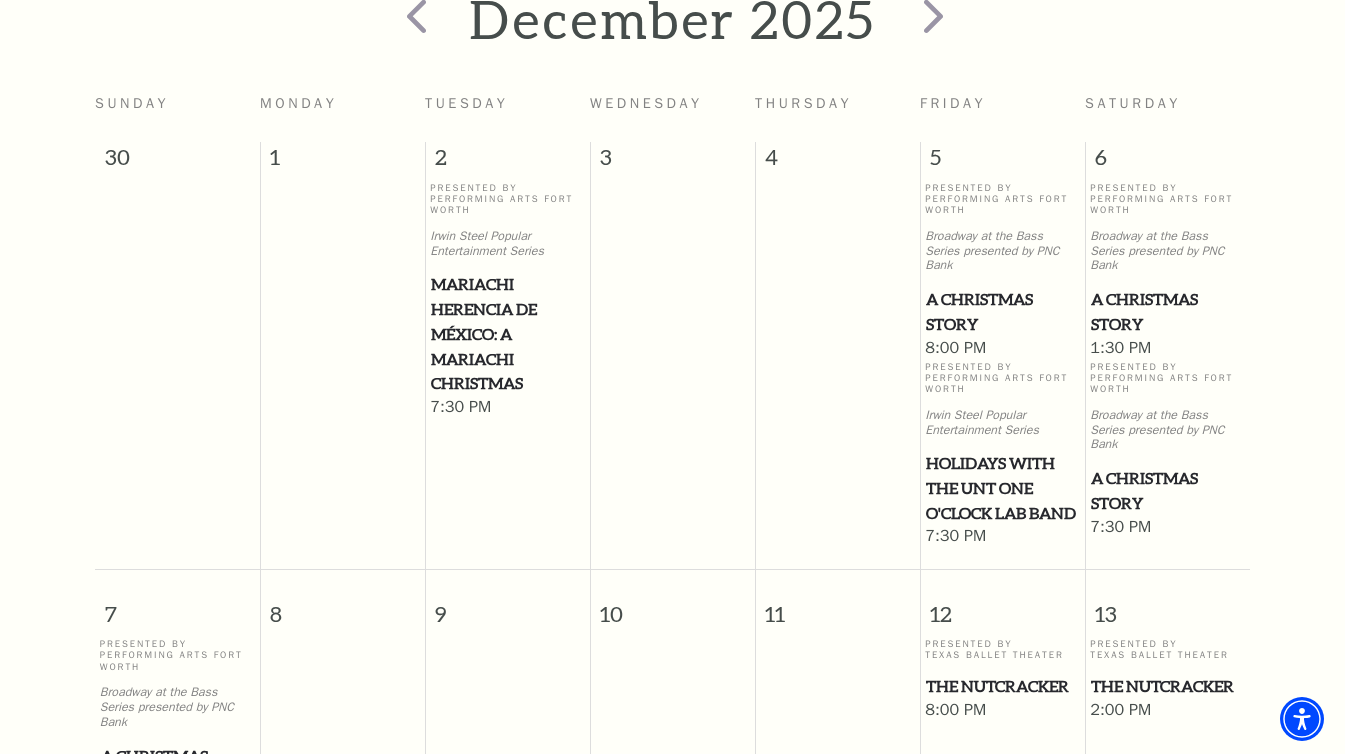 click on "Holidays with the UNT One O'Clock Lab Band" at bounding box center (1002, 488) 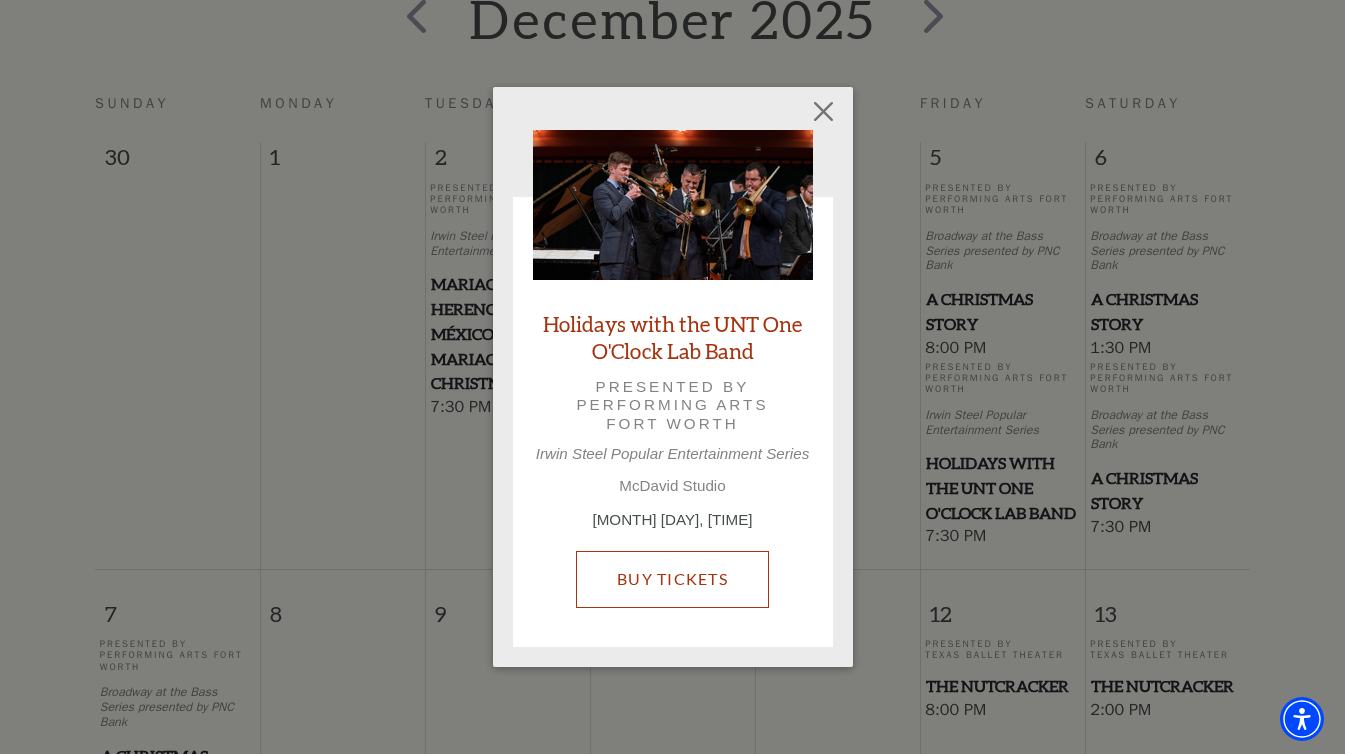 click on "Buy Tickets" at bounding box center (672, 579) 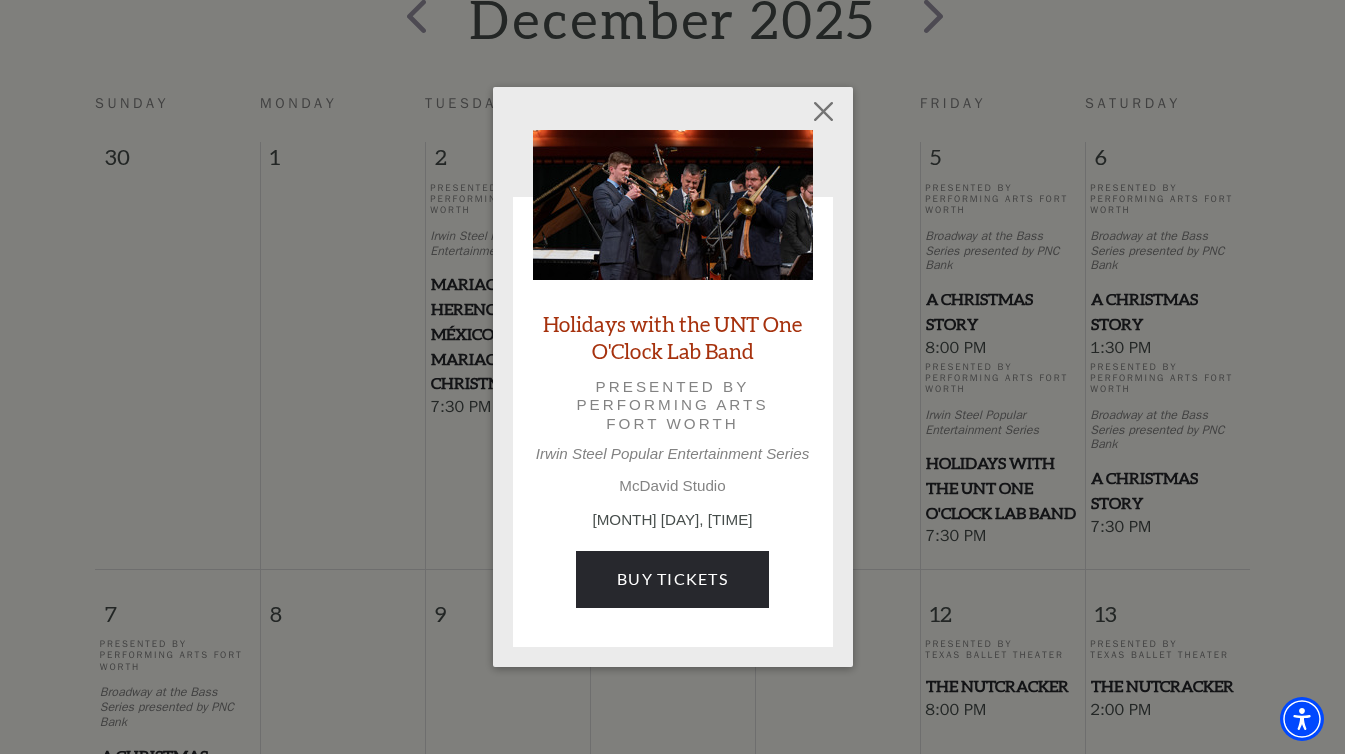 click on "Holidays with the UNT One O'Clock Lab Band" at bounding box center (673, 337) 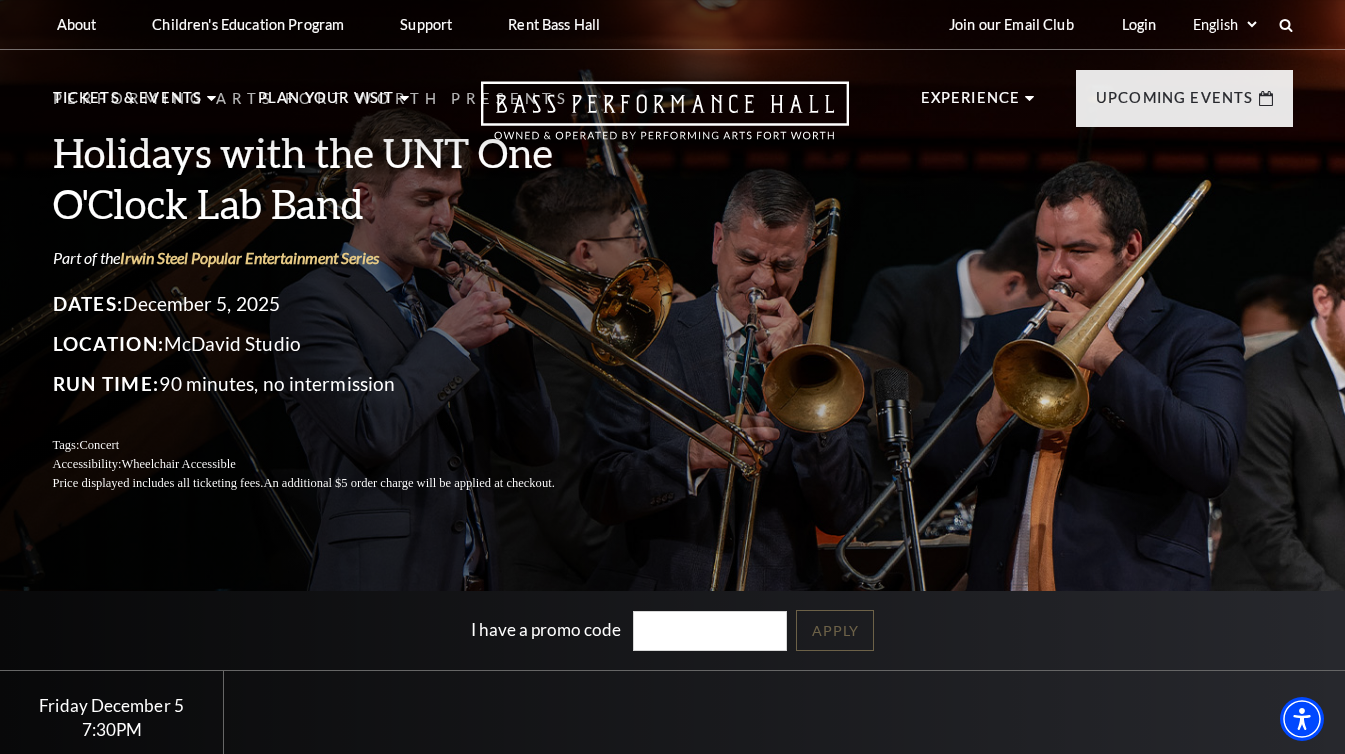 scroll, scrollTop: 0, scrollLeft: 0, axis: both 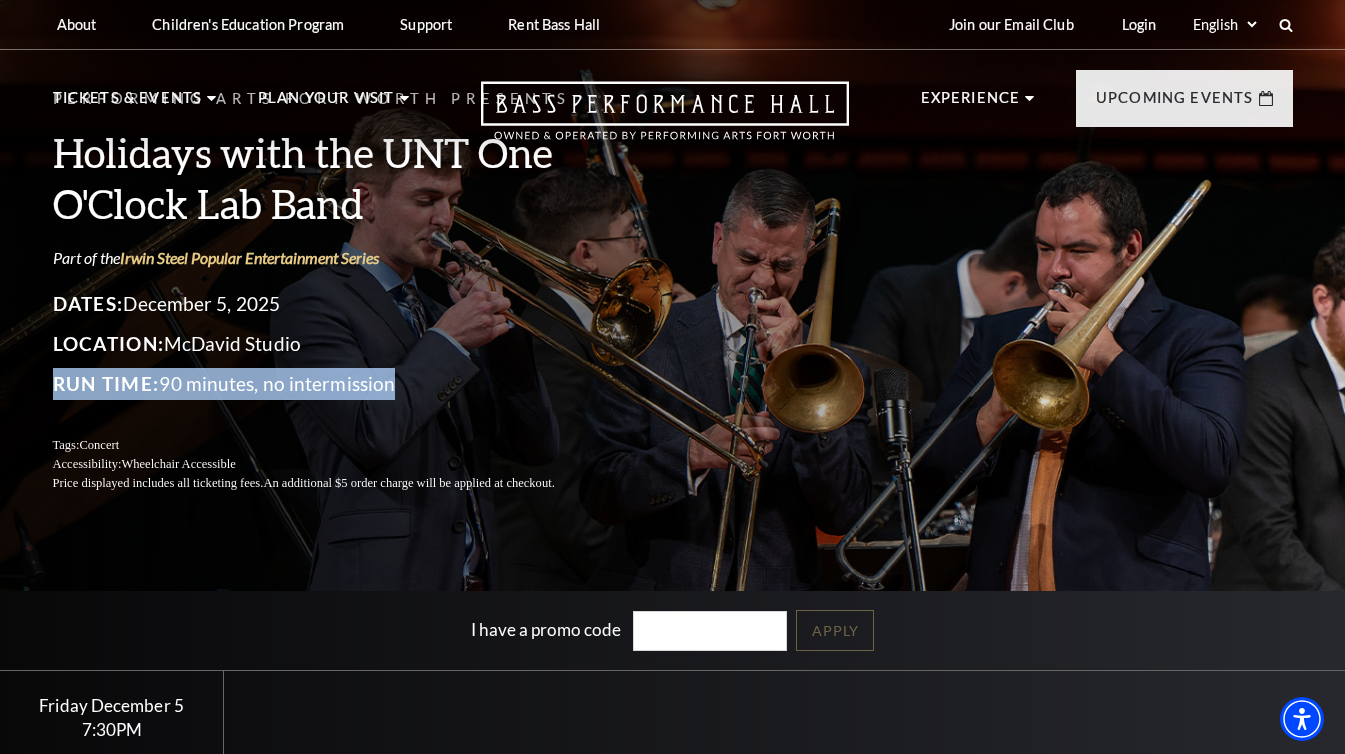 drag, startPoint x: 53, startPoint y: 387, endPoint x: 393, endPoint y: 393, distance: 340.05295 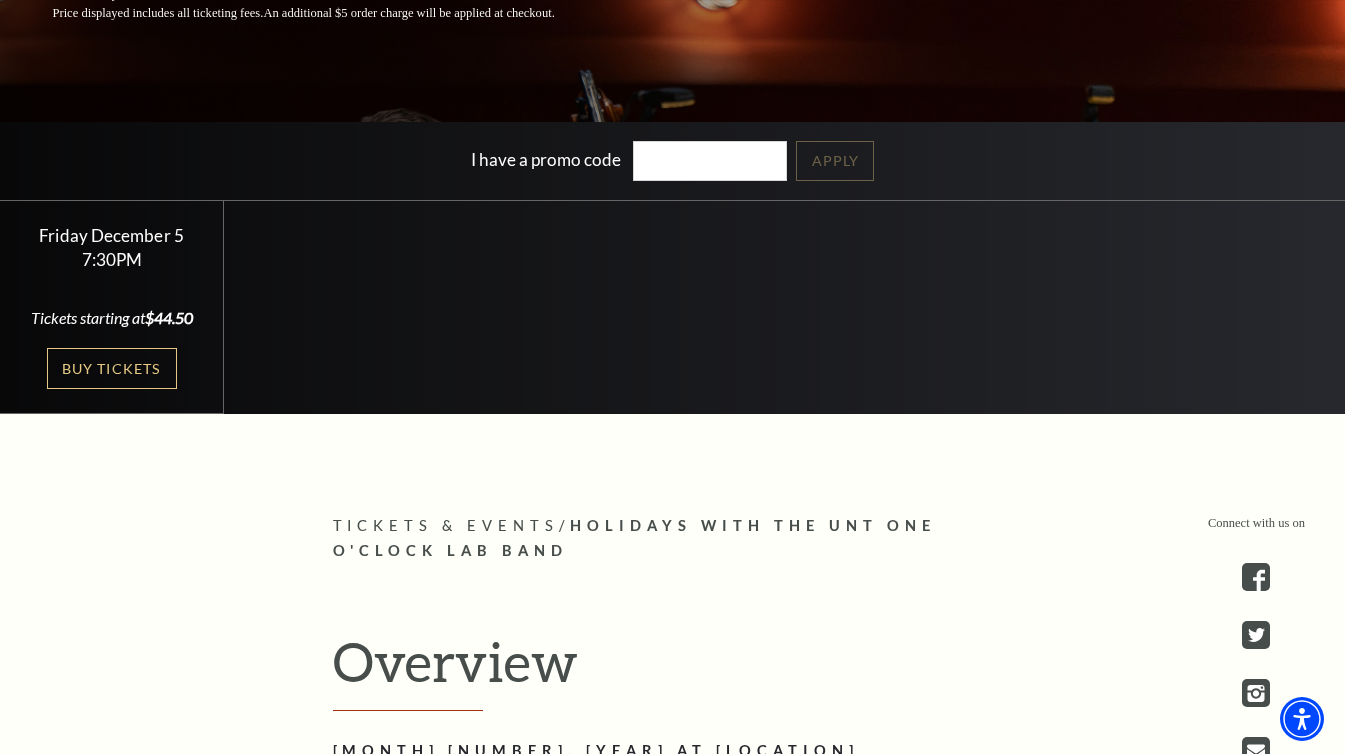 scroll, scrollTop: 480, scrollLeft: 0, axis: vertical 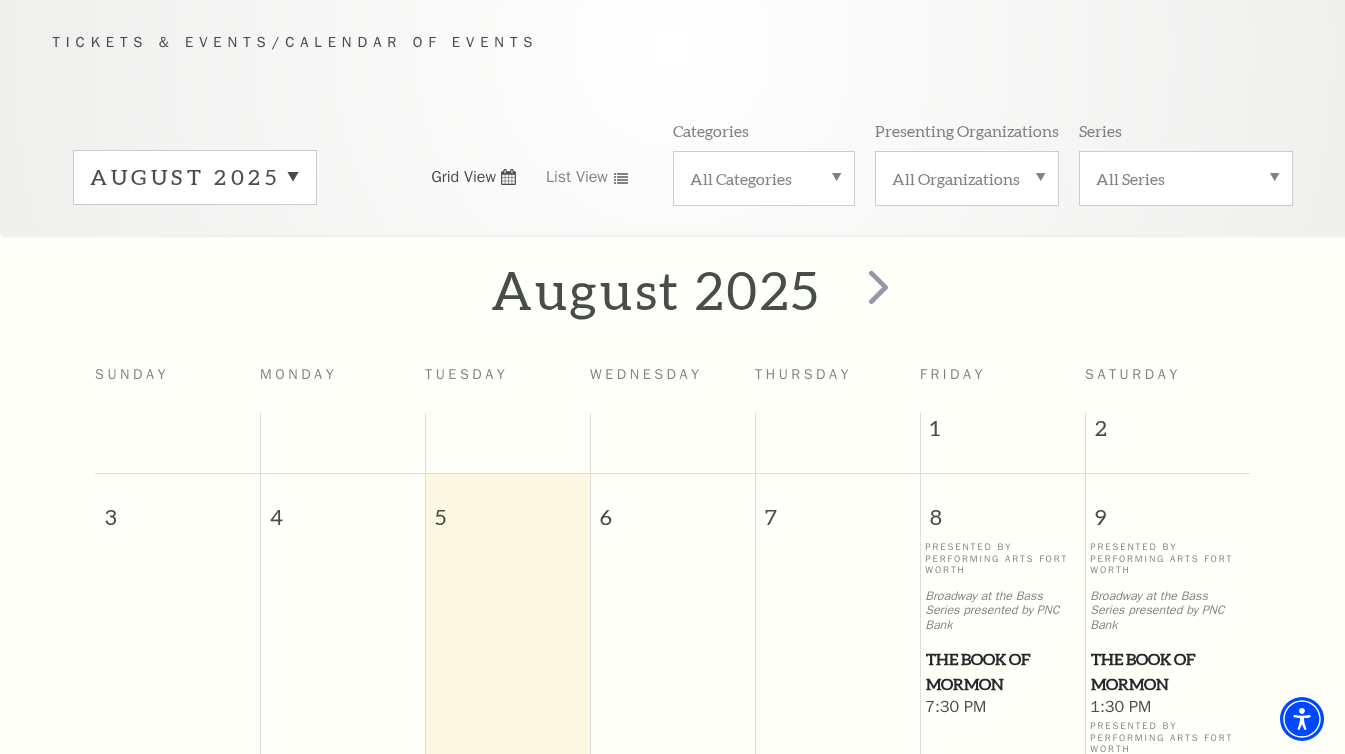 click on "August 2025" at bounding box center (195, 177) 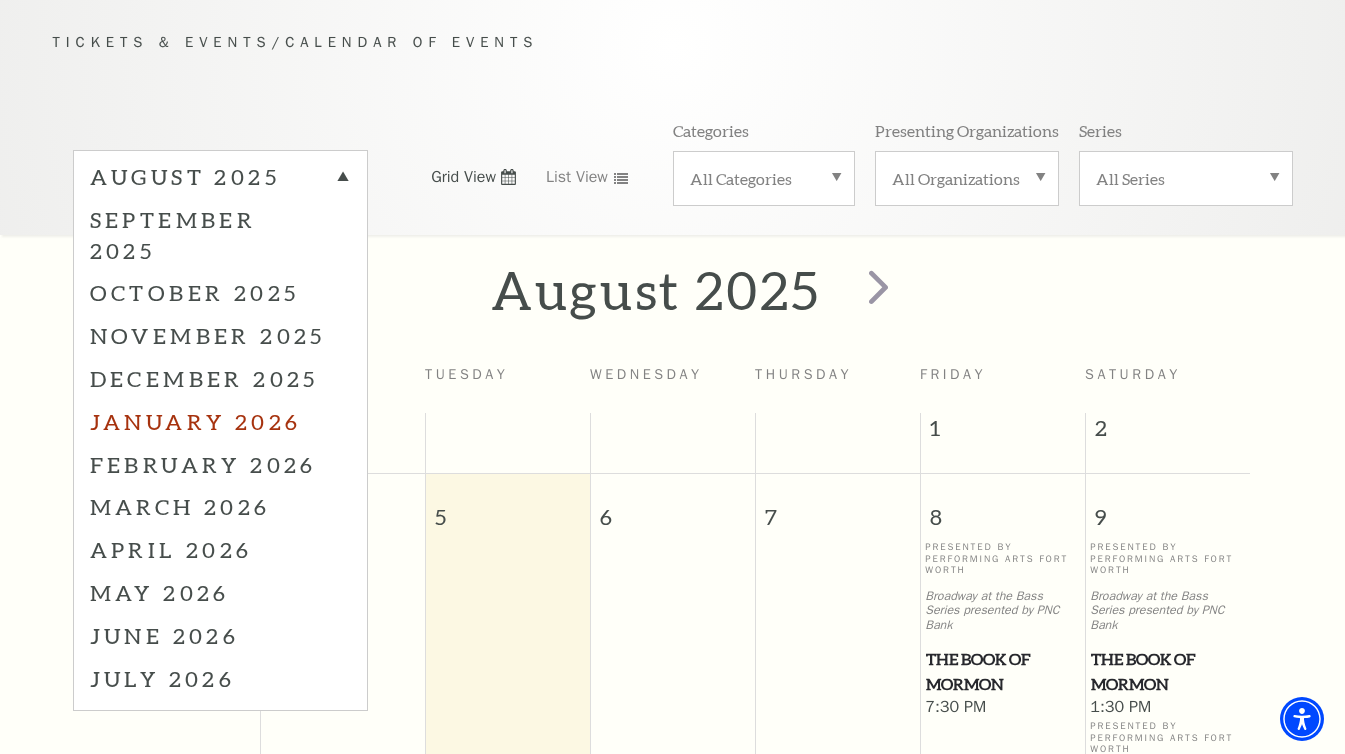 click on "January 2026" at bounding box center [220, 421] 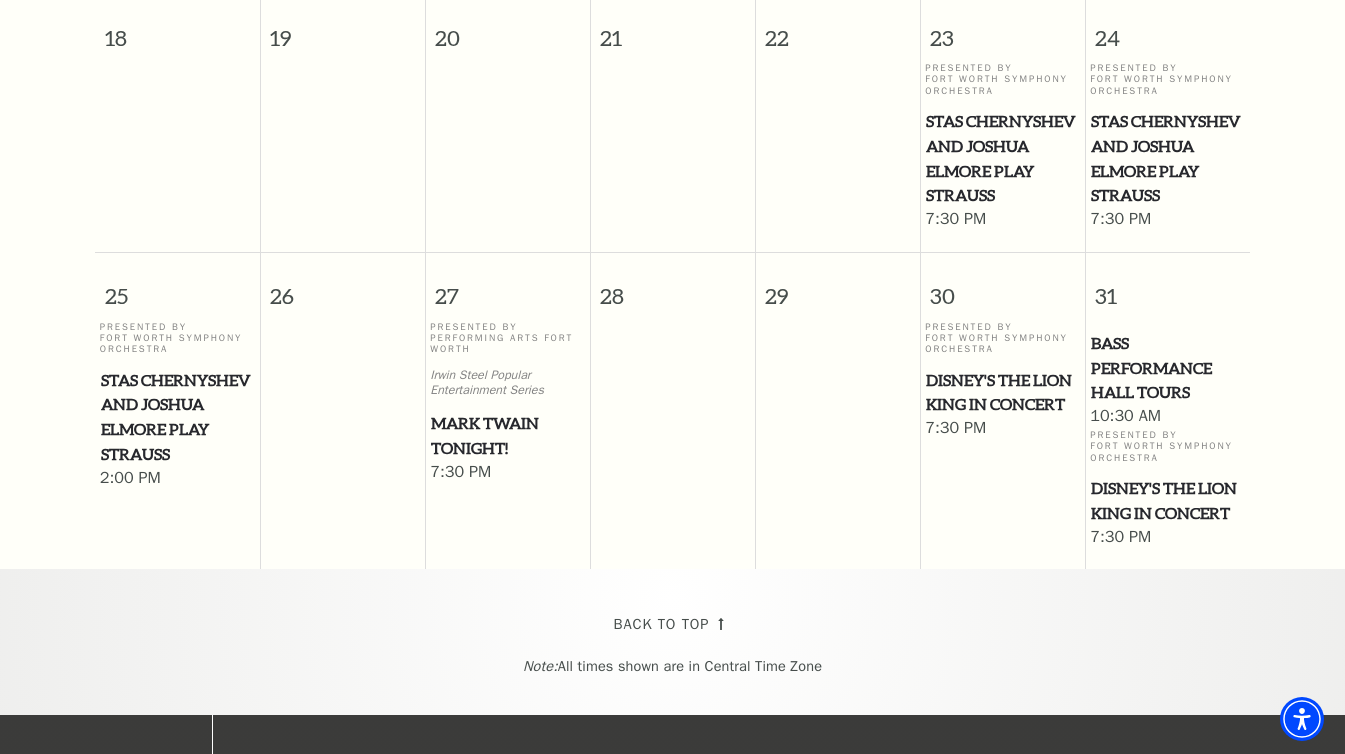 scroll, scrollTop: 1253, scrollLeft: 0, axis: vertical 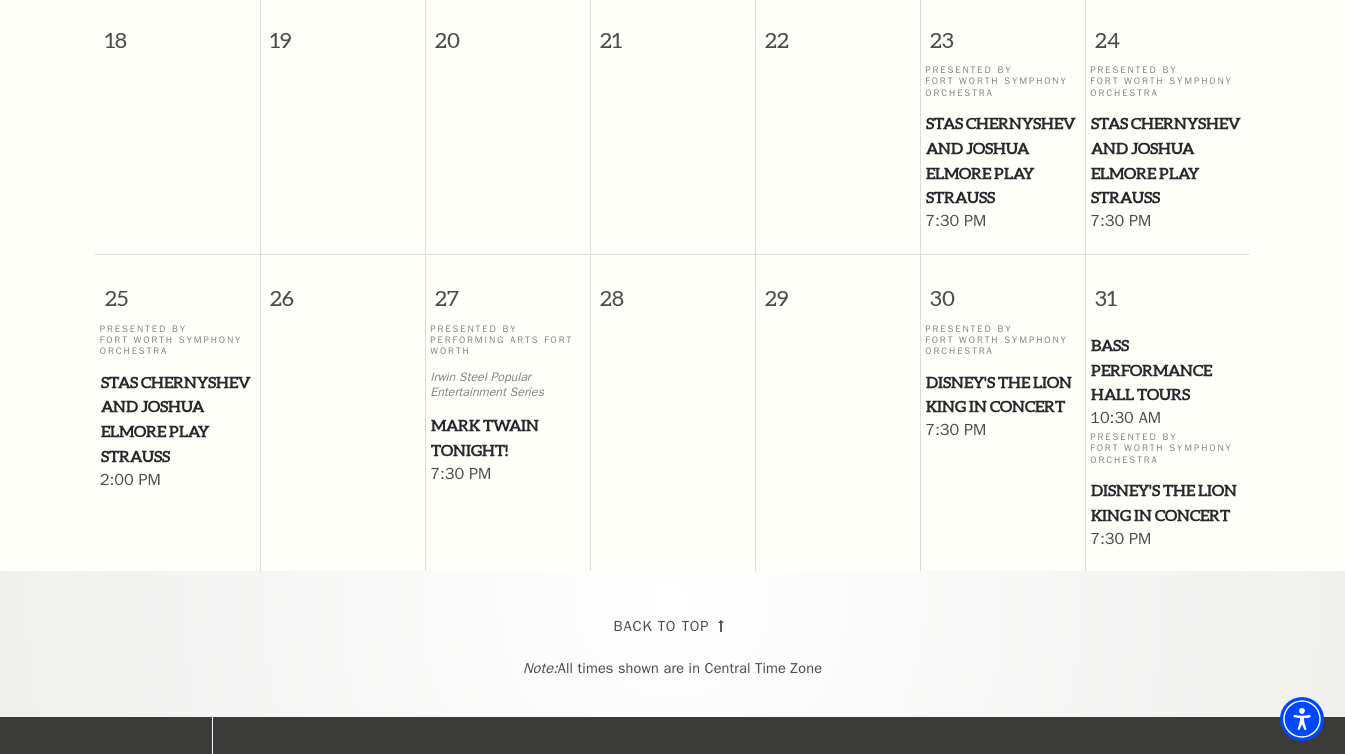 click on "Mark Twain Tonight!" at bounding box center [507, 437] 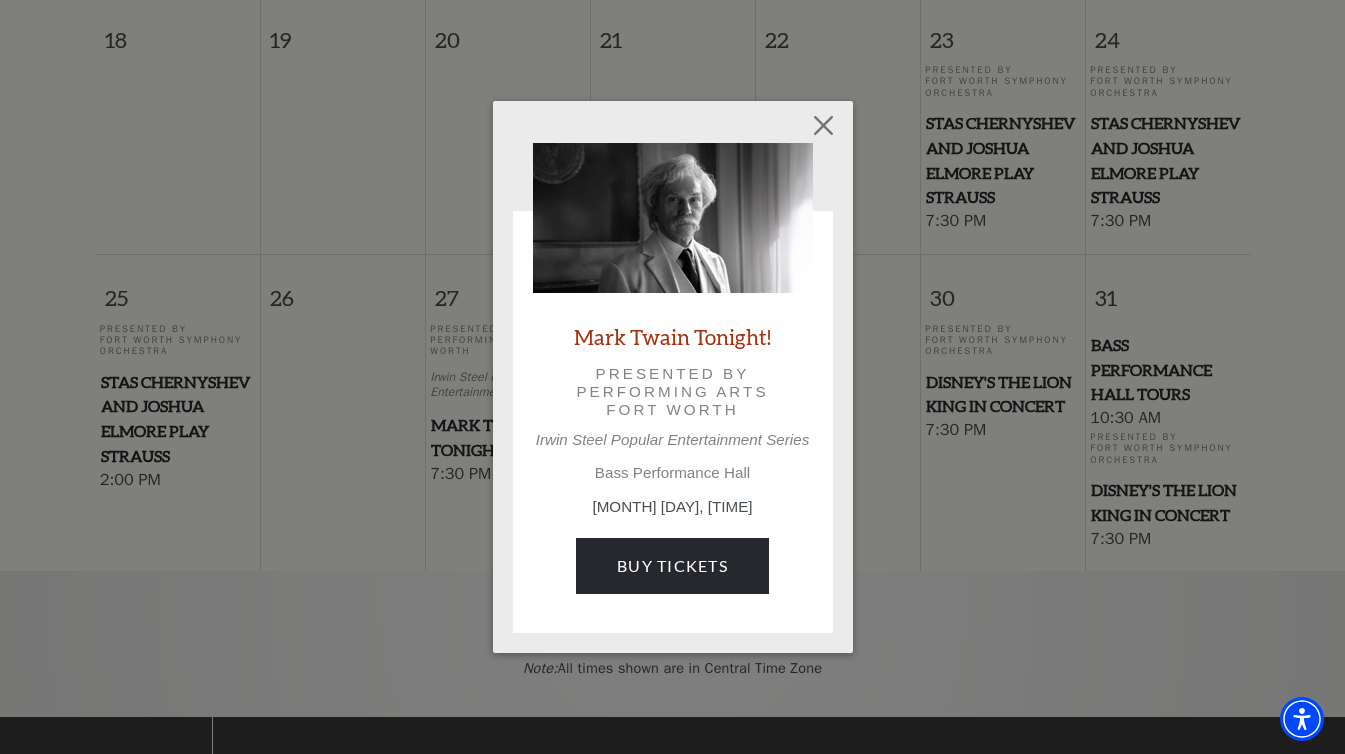 click on "Mark Twain Tonight!" at bounding box center [672, 336] 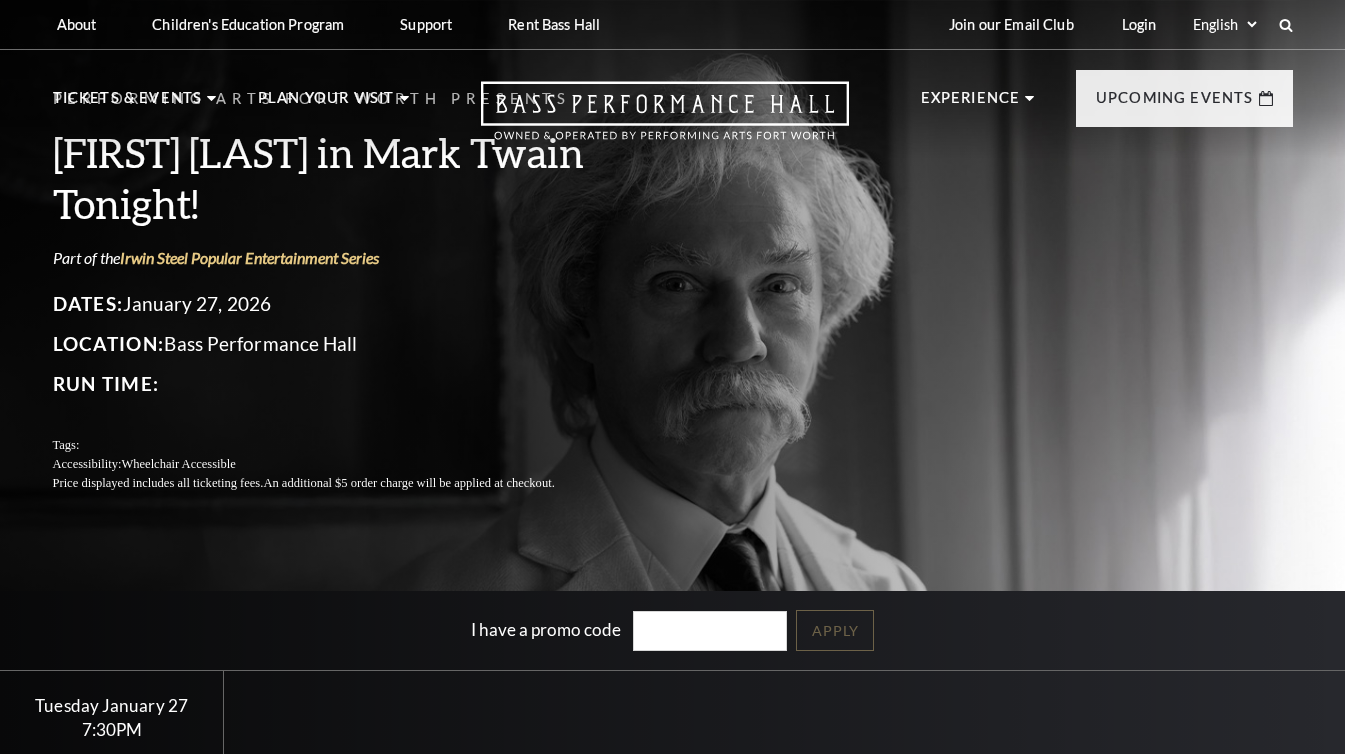 scroll, scrollTop: 0, scrollLeft: 0, axis: both 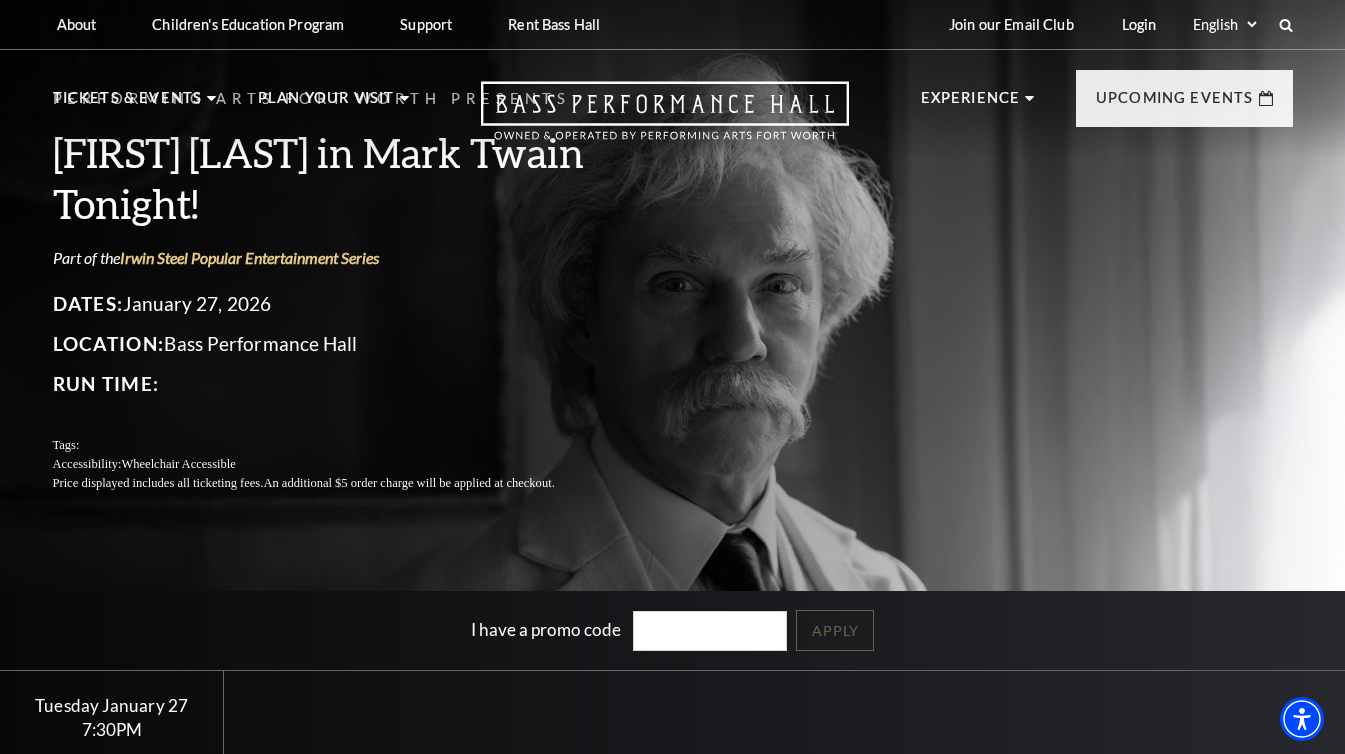 click on "[FIRST] [LAST] in Mark Twain Tonight! Part of the Irwin Steel Popular Entertainment Series Dates: January 27, 2026 Location: Bass Performance Hall Run Time: Tags: Accessibility: Wheelchair Accessible Price displayed includes all ticketing fees. An additional $5 order charge will be applied at checkout." at bounding box center (673, 290) 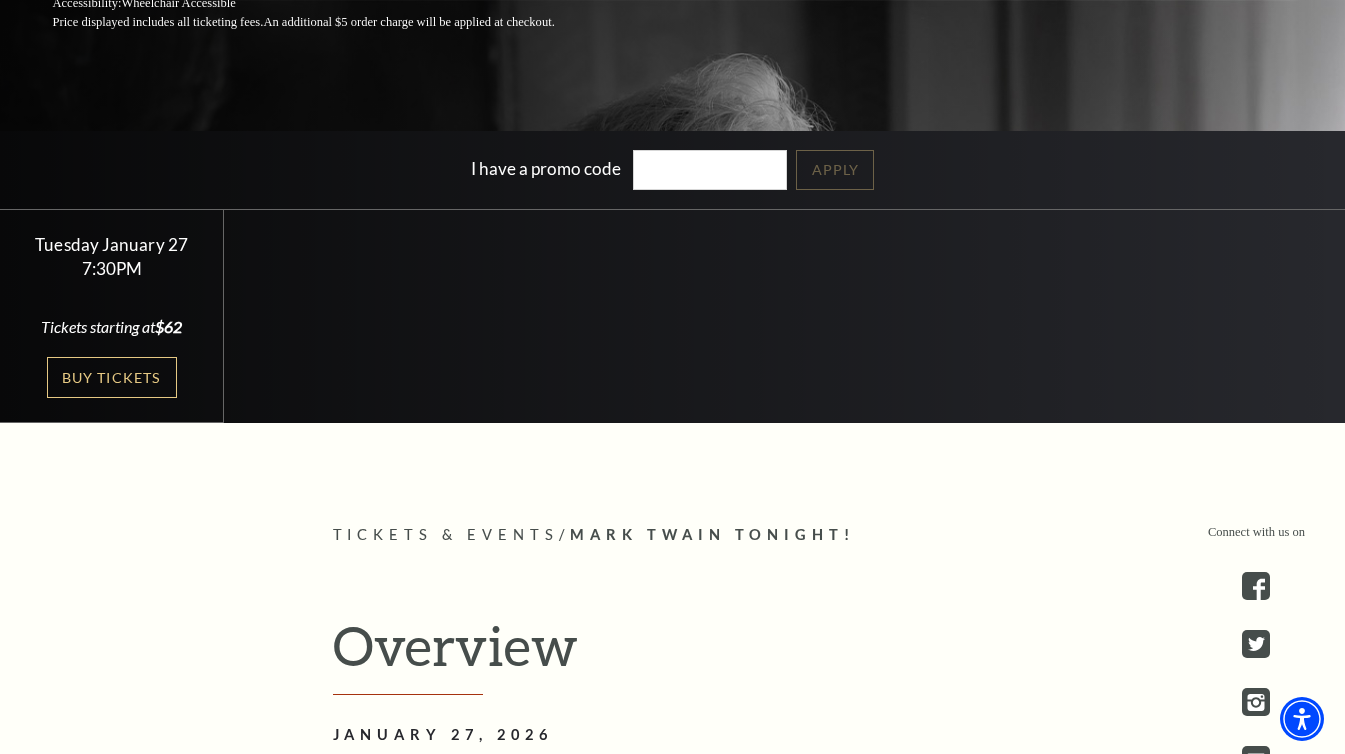 scroll, scrollTop: 480, scrollLeft: 0, axis: vertical 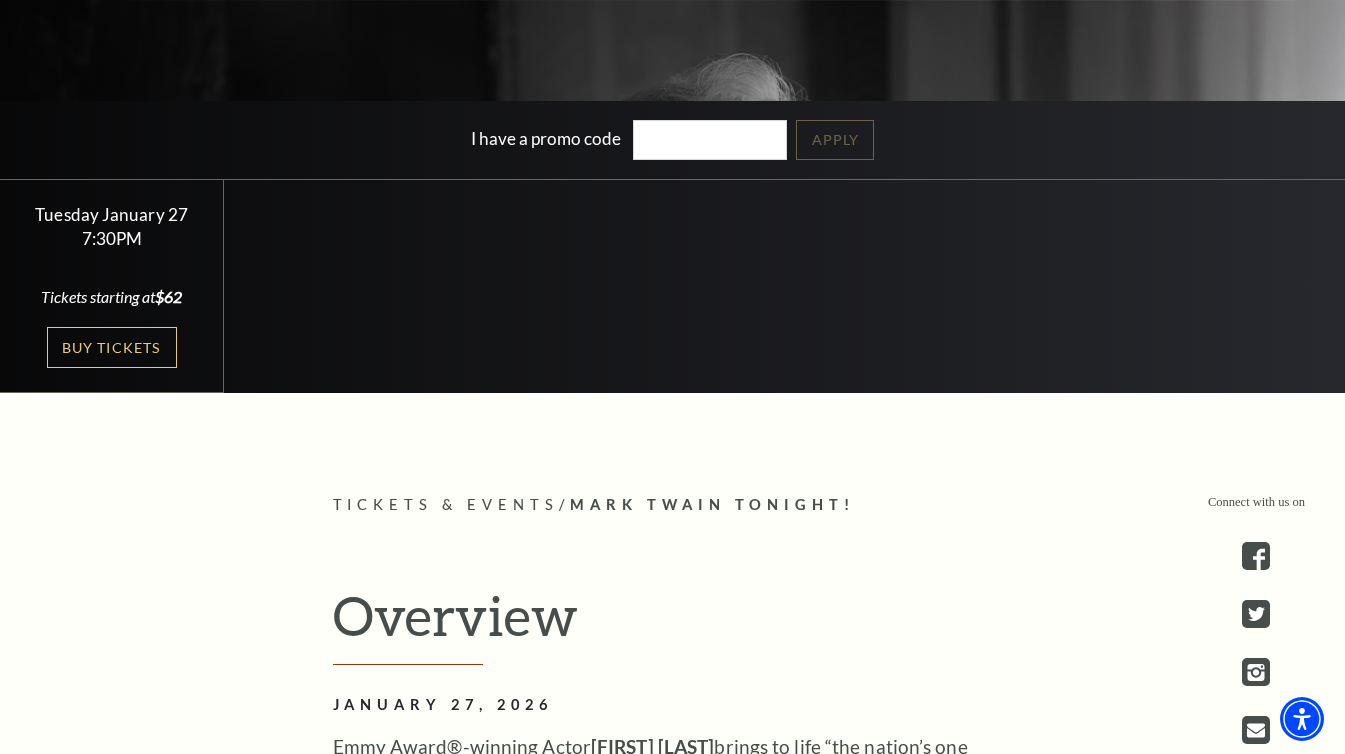 click on "Connect with us on Tickets & Events / Mark Twain Tonight! Overview January 27, 2026 Emmy Award®-winning Actor [FIRST] [LAST] brings to life “the nation’s one true comic genius” ( The New York Times ) in Mark Twain Tonight!, written and originally performed by Hal Holbrook. Join the millions who have cheered for the legendary one-man show, bursting with Twain’s “uproariously funny” and “pungently wise” ( Time Magazine ) humor. Most recently seen on Broadway in Our Town, on tour as Atticus Finch in To Kill a Mockingbird, on Netflix’s Ozark 1" at bounding box center (672, 1317) 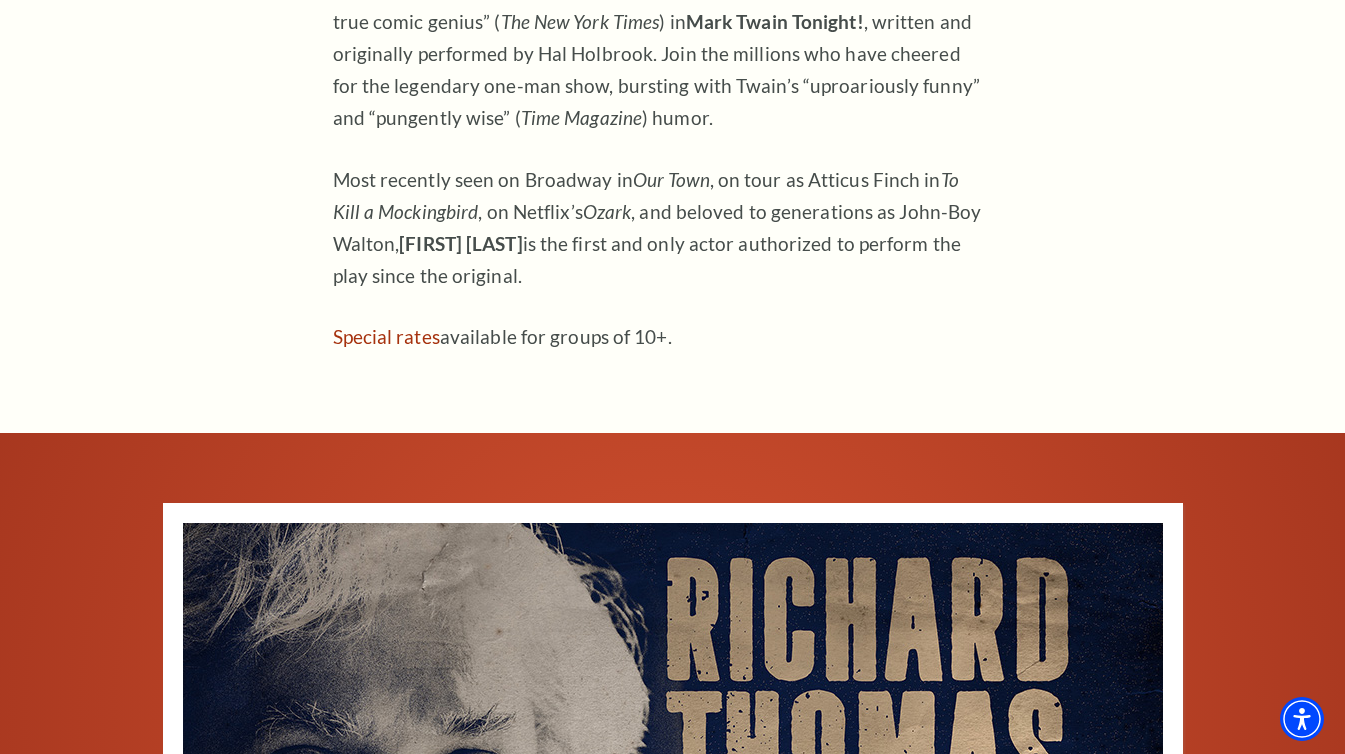 scroll, scrollTop: 1240, scrollLeft: 0, axis: vertical 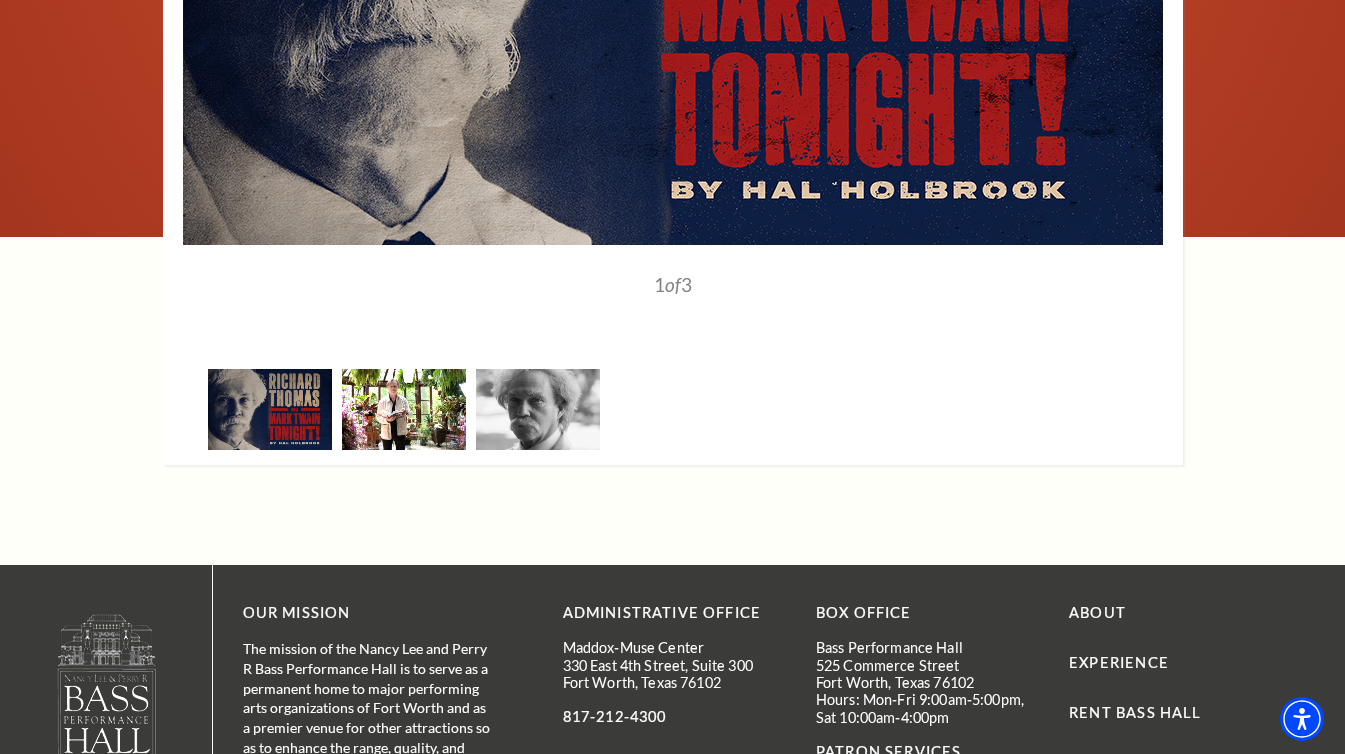 click at bounding box center (404, 409) 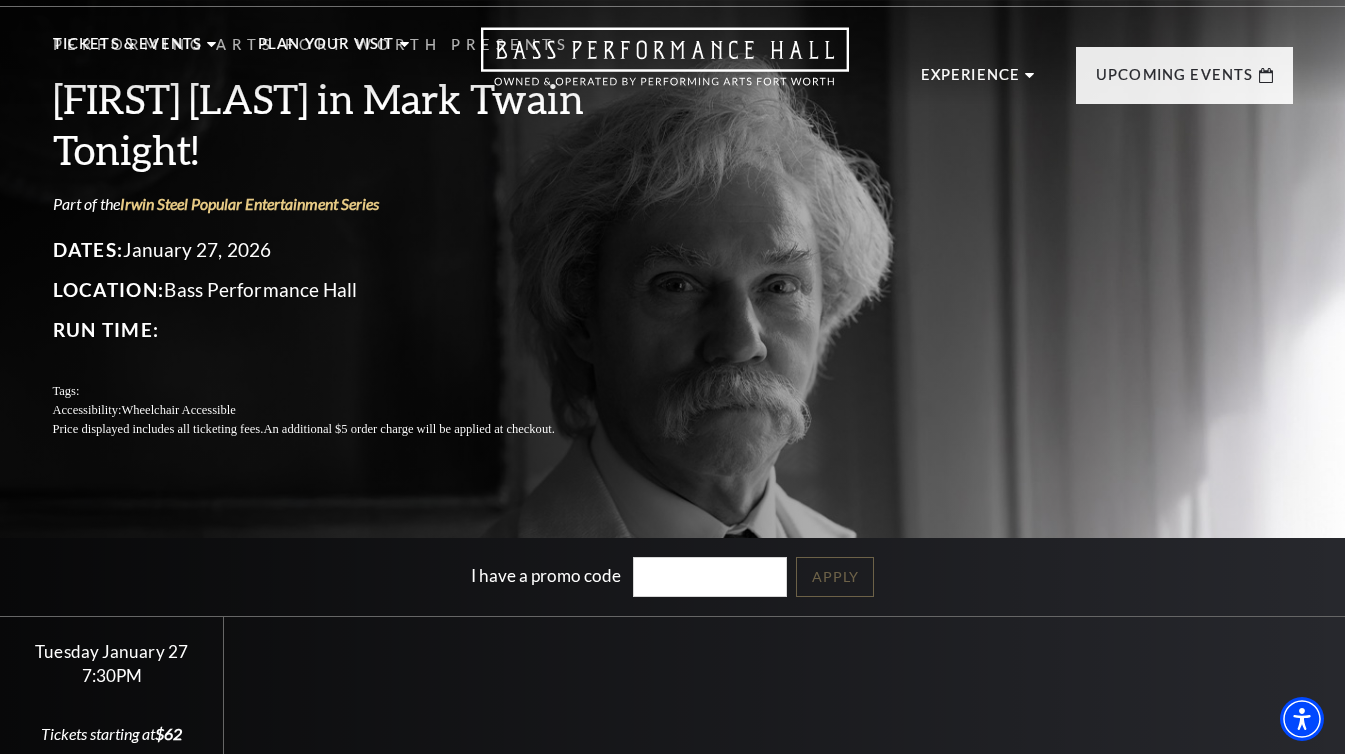 scroll, scrollTop: 22, scrollLeft: 0, axis: vertical 